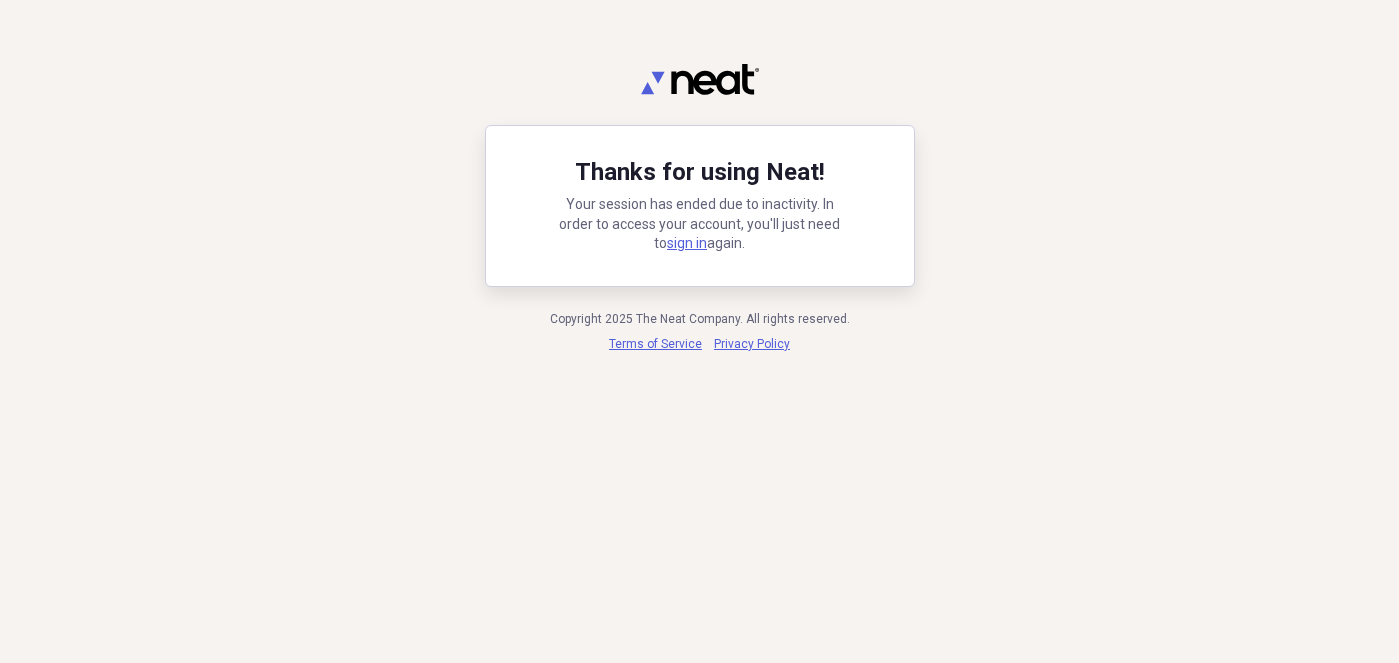 scroll, scrollTop: 0, scrollLeft: 0, axis: both 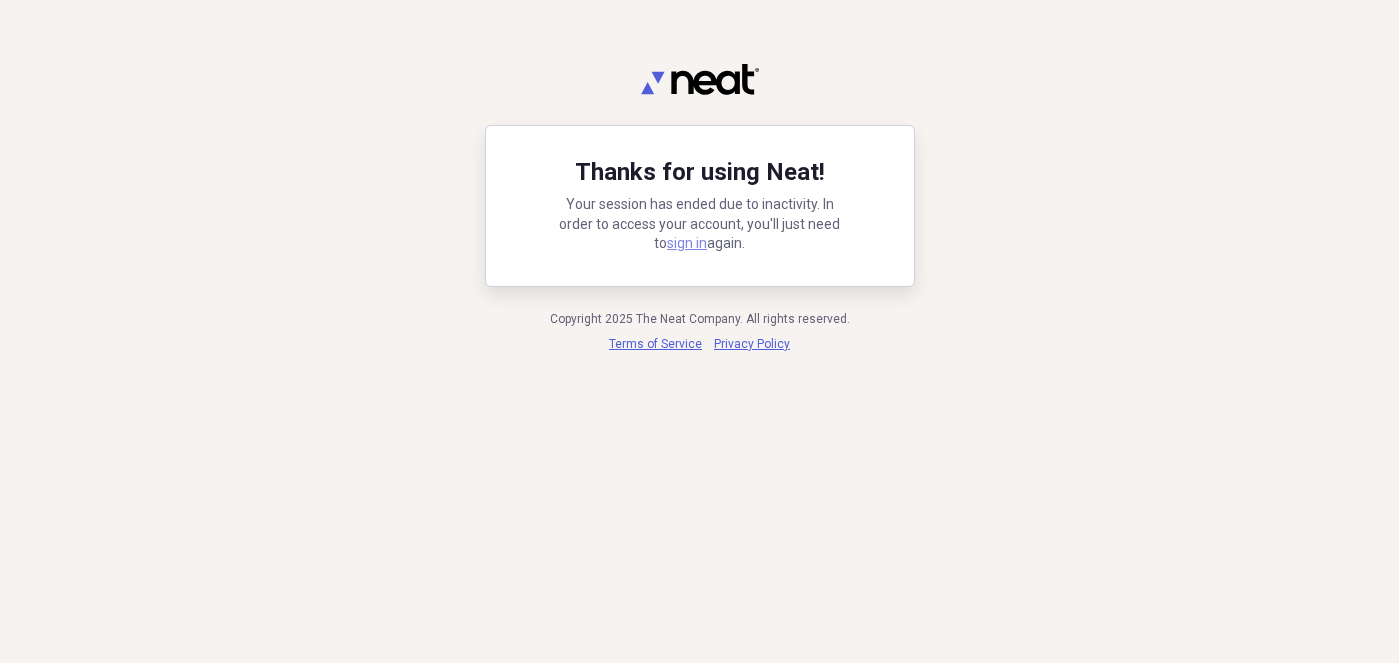 click on "sign in" at bounding box center (687, 243) 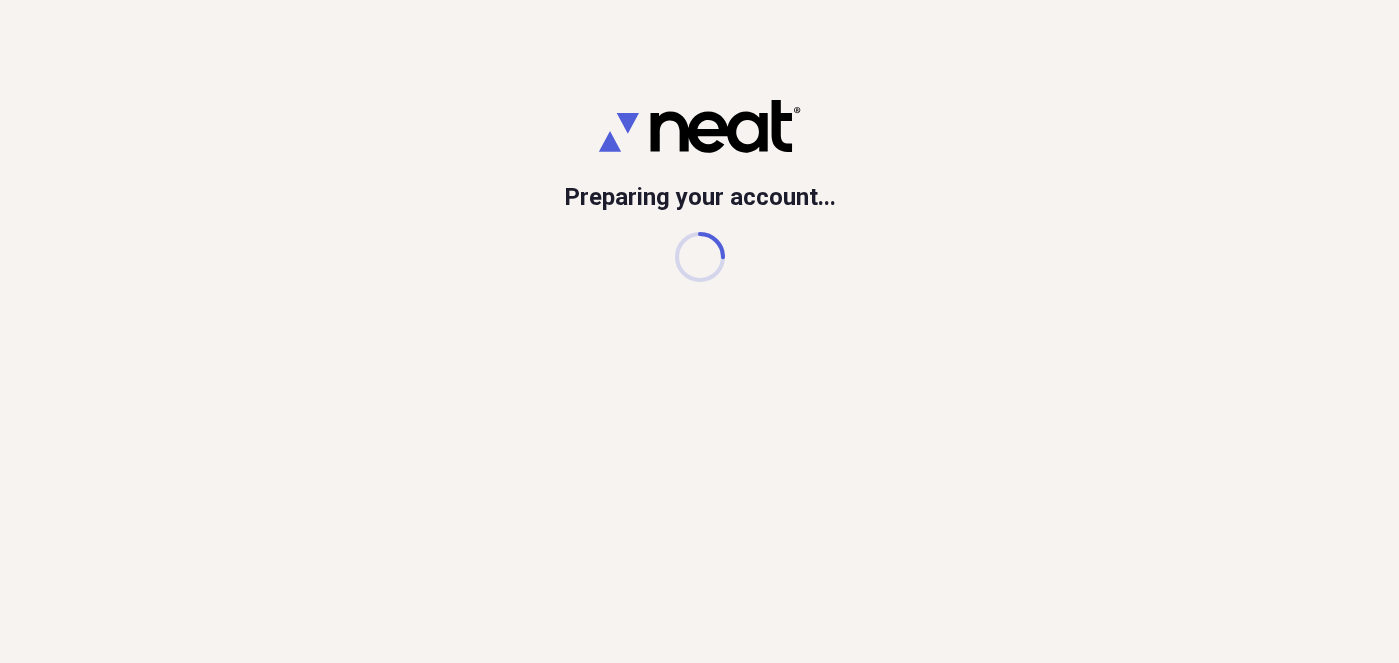 scroll, scrollTop: 0, scrollLeft: 0, axis: both 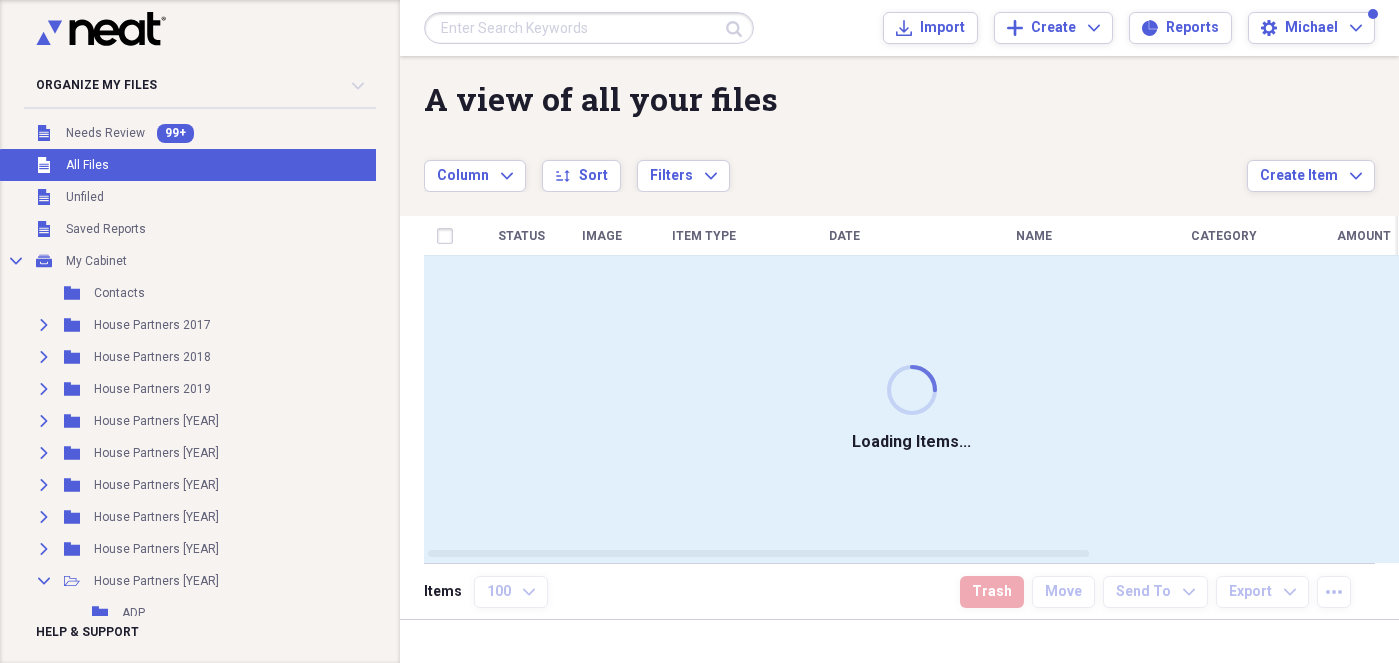 click at bounding box center (589, 28) 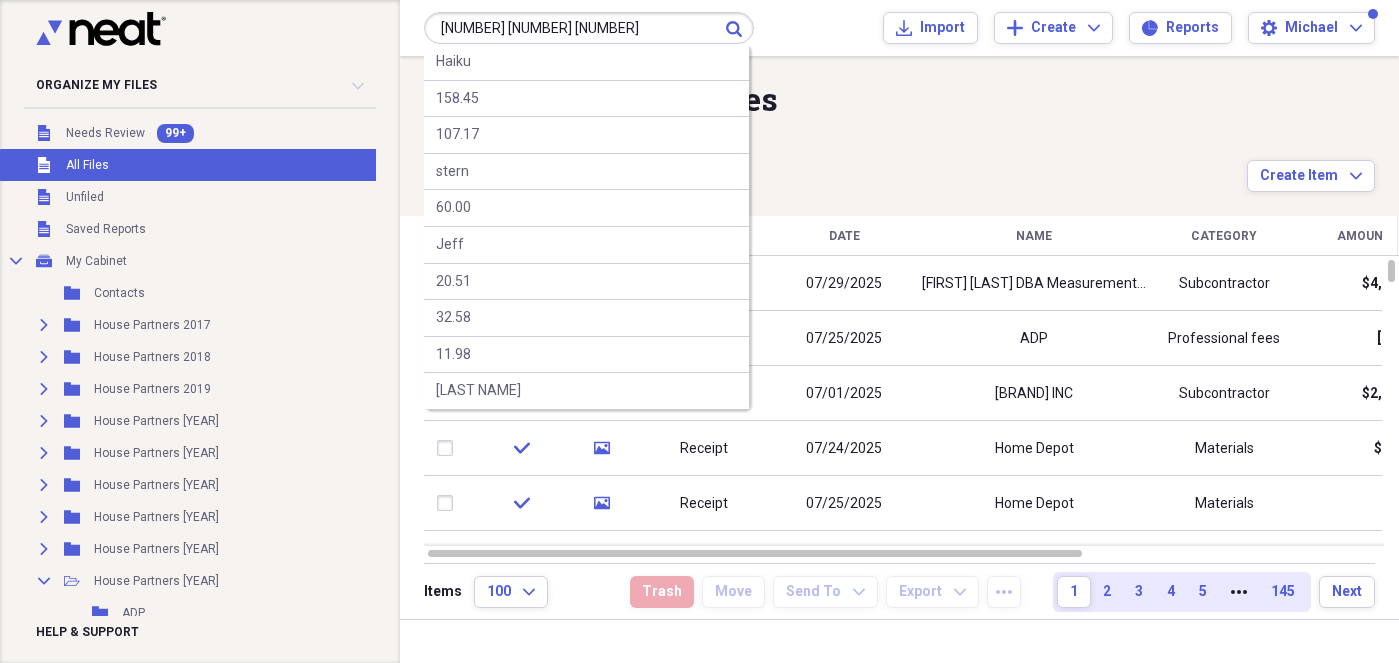 type on "[NUMBER] [NUMBER] [NUMBER]" 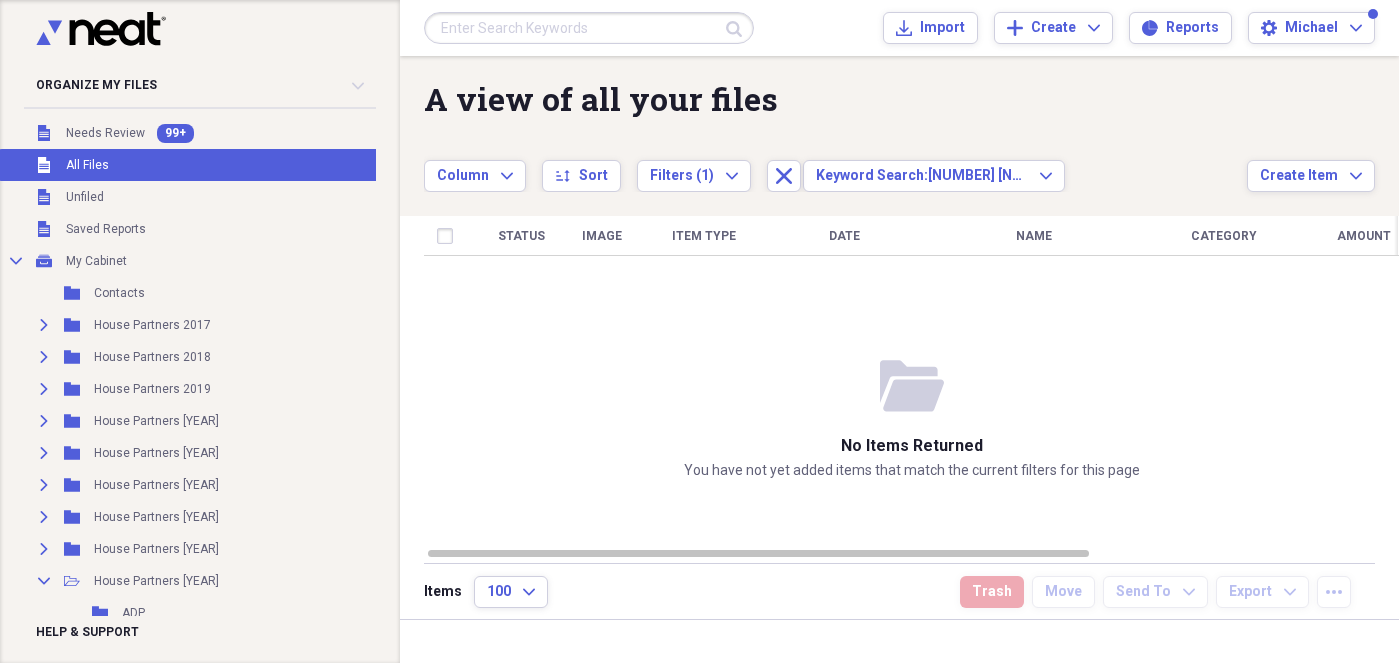 click at bounding box center (589, 28) 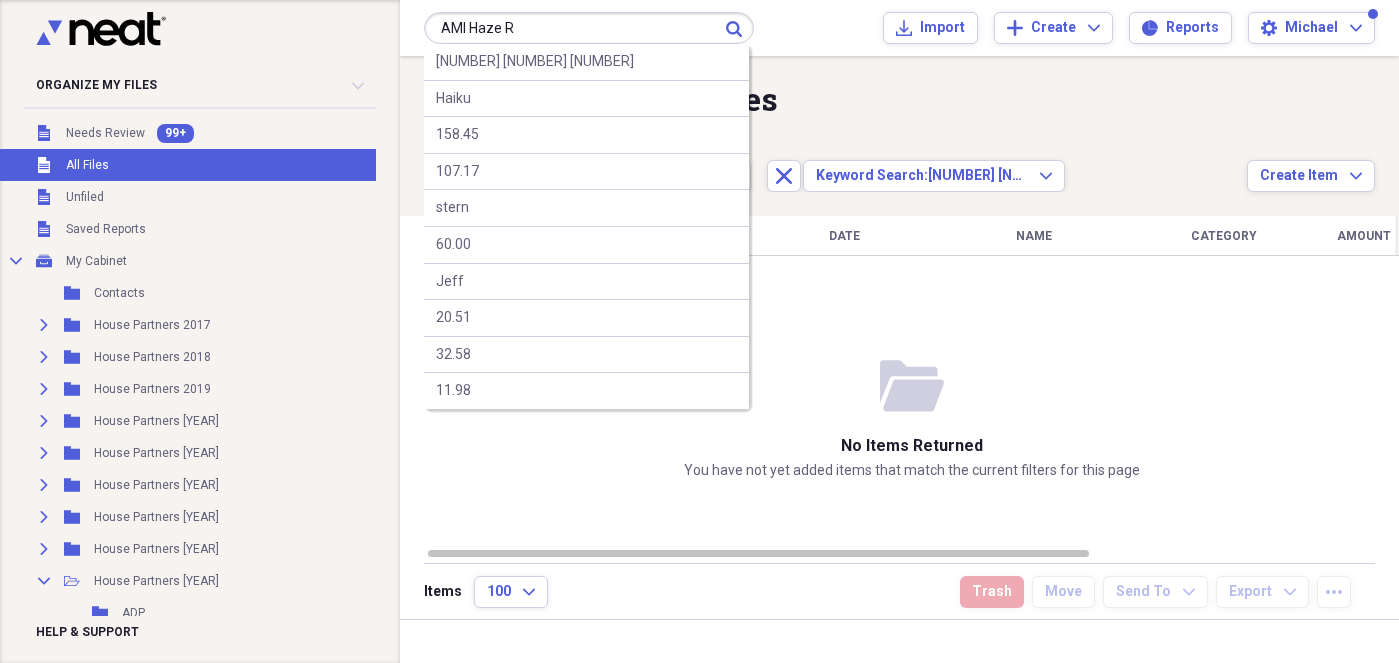 type on "AMI Haze R" 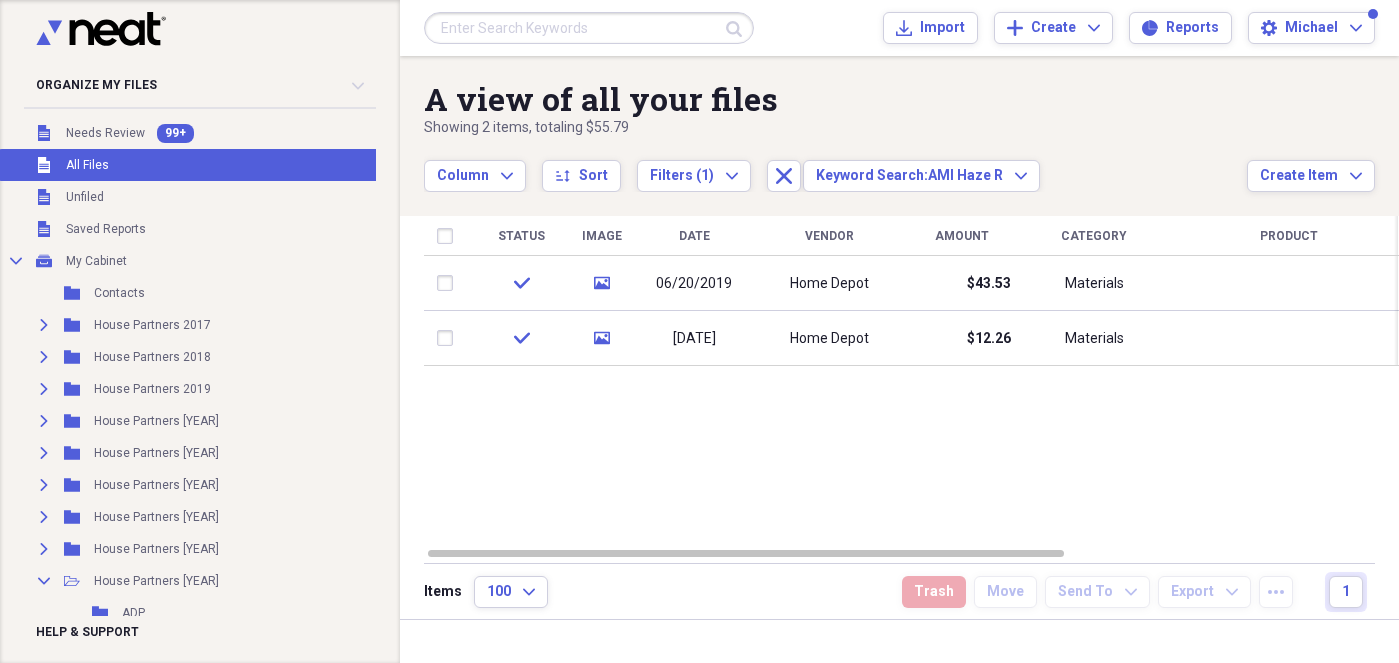 click at bounding box center (589, 28) 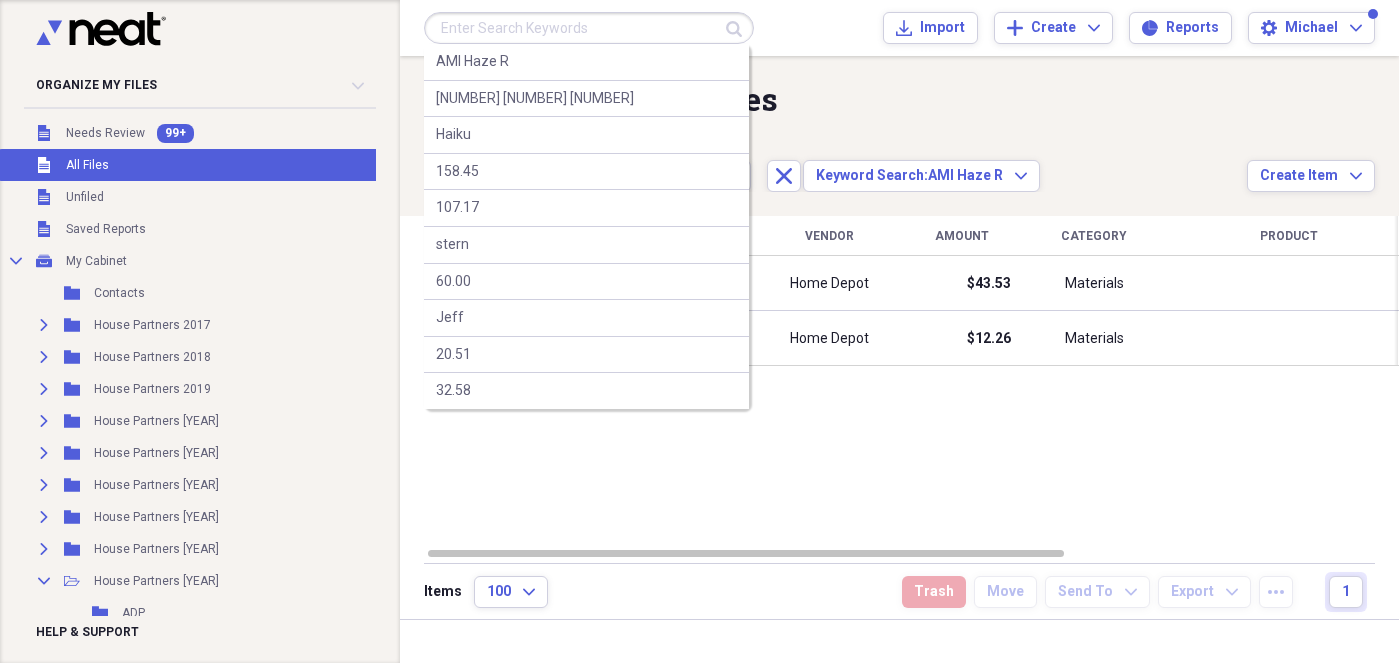 click on "A view of all your files" at bounding box center (835, 99) 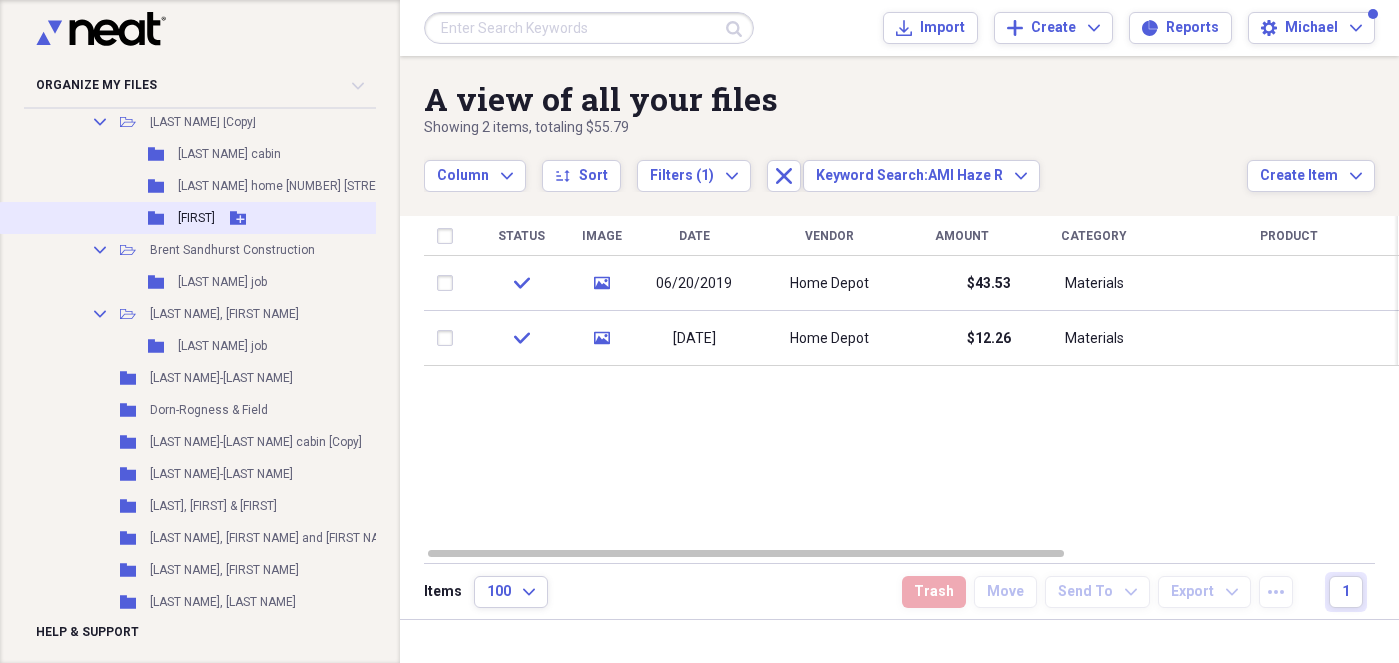 scroll, scrollTop: 588, scrollLeft: 0, axis: vertical 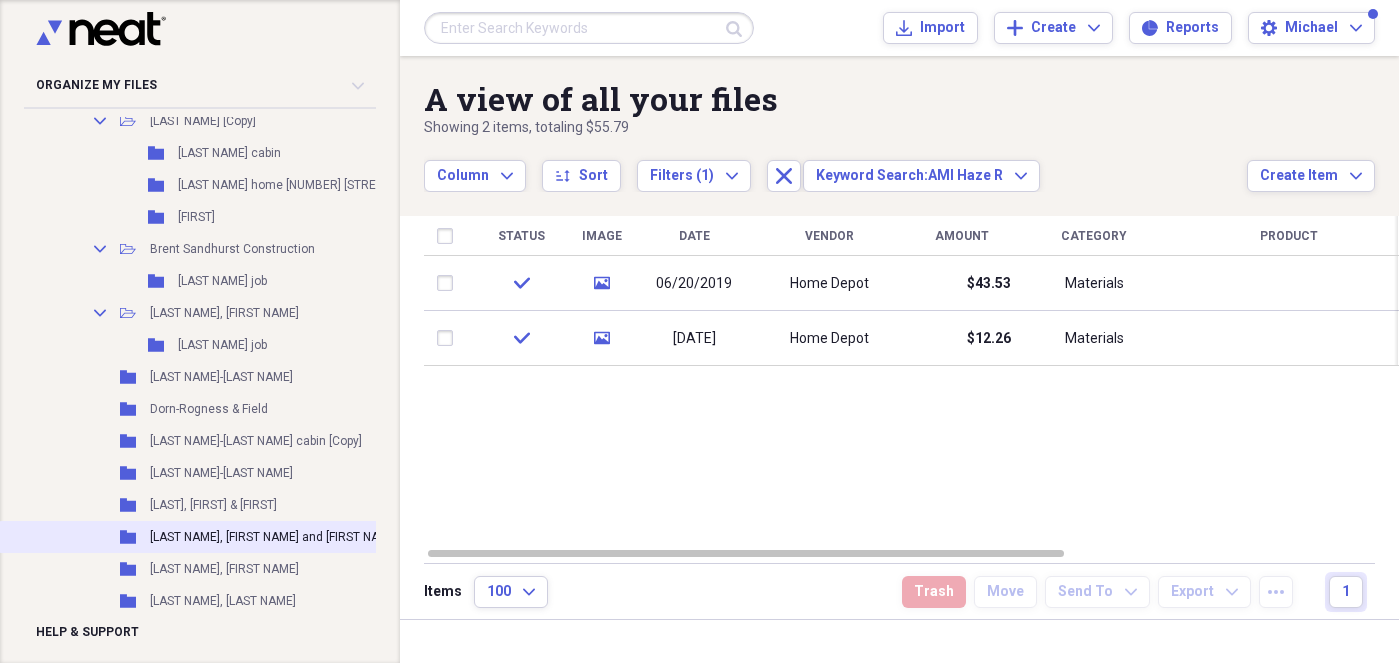 click on "[LAST NAME], [FIRST NAME] and [FIRST NAME] [Copy]" at bounding box center (292, 537) 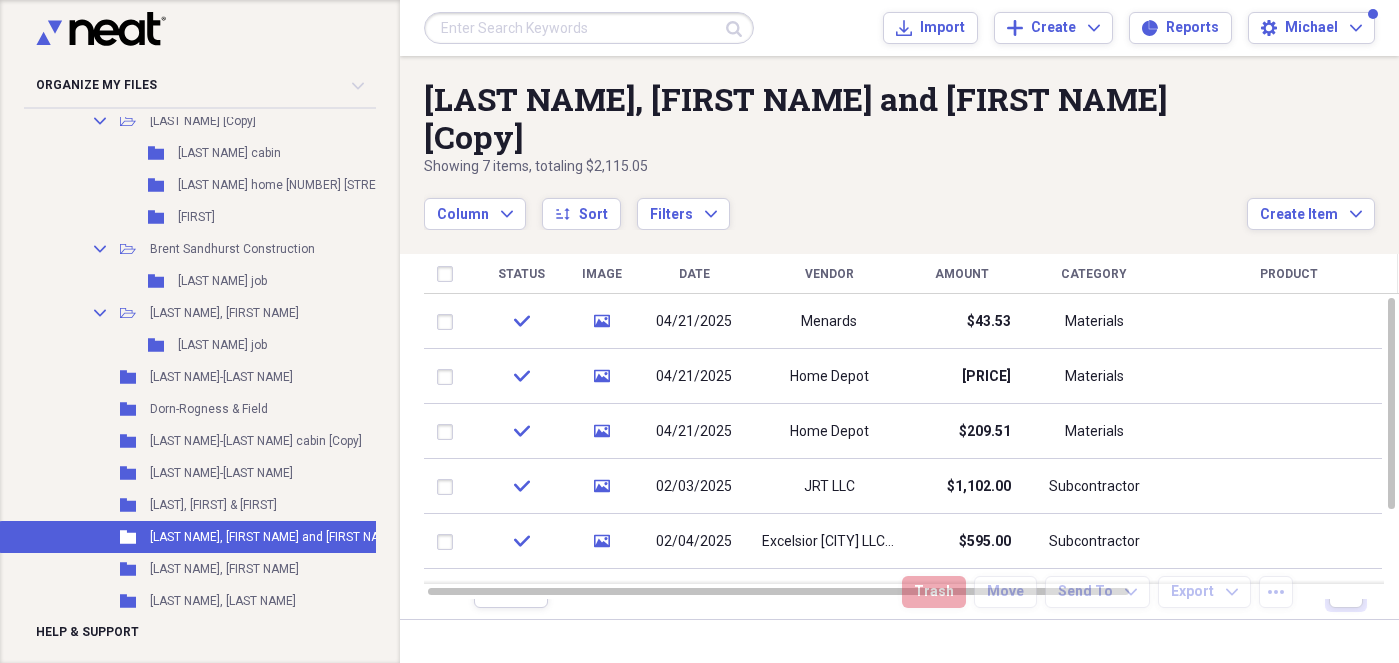 click on "Column Expand sort Sort Filters  Expand" at bounding box center [835, 203] 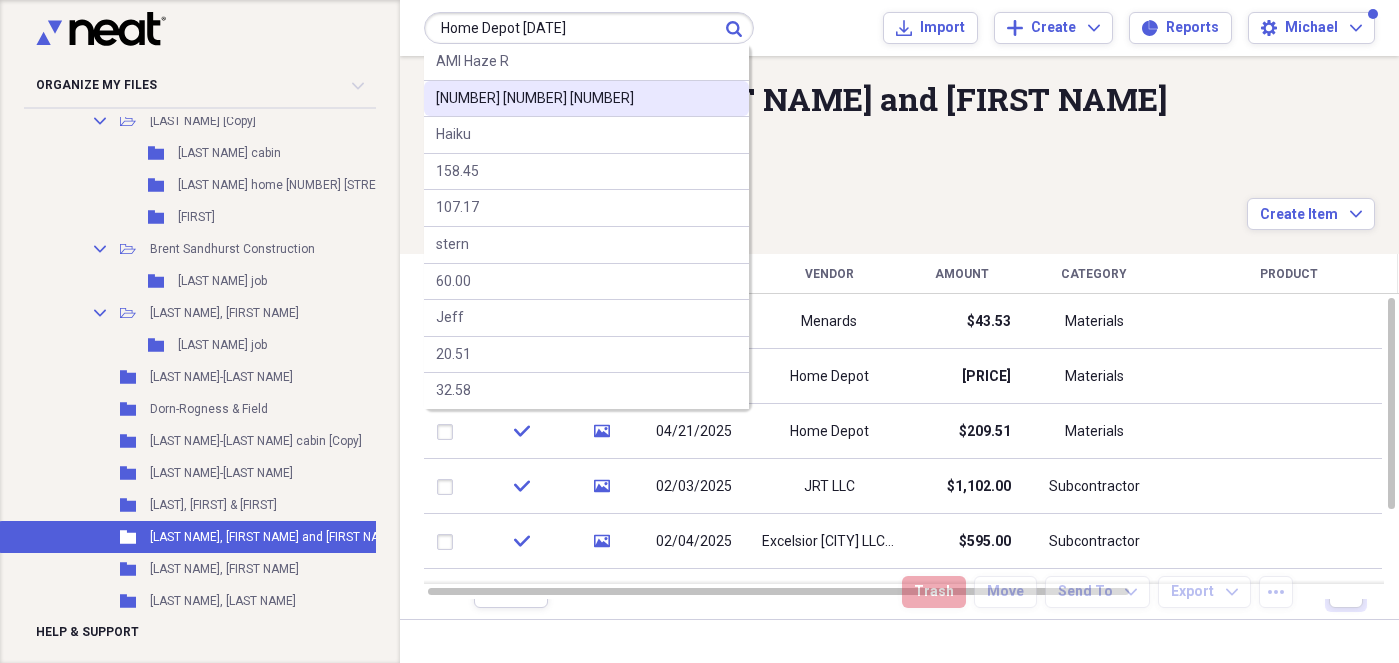 type on "Home Depot [DATE]" 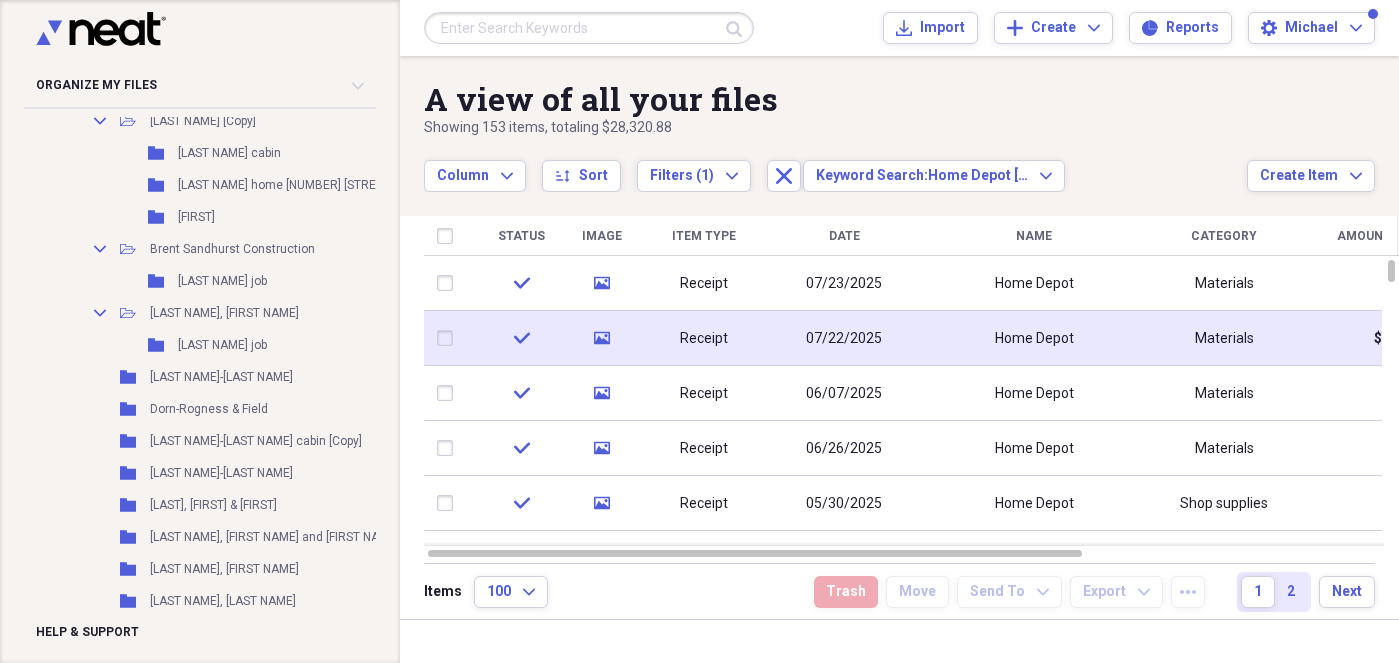 click on "Home Depot" at bounding box center (1034, 338) 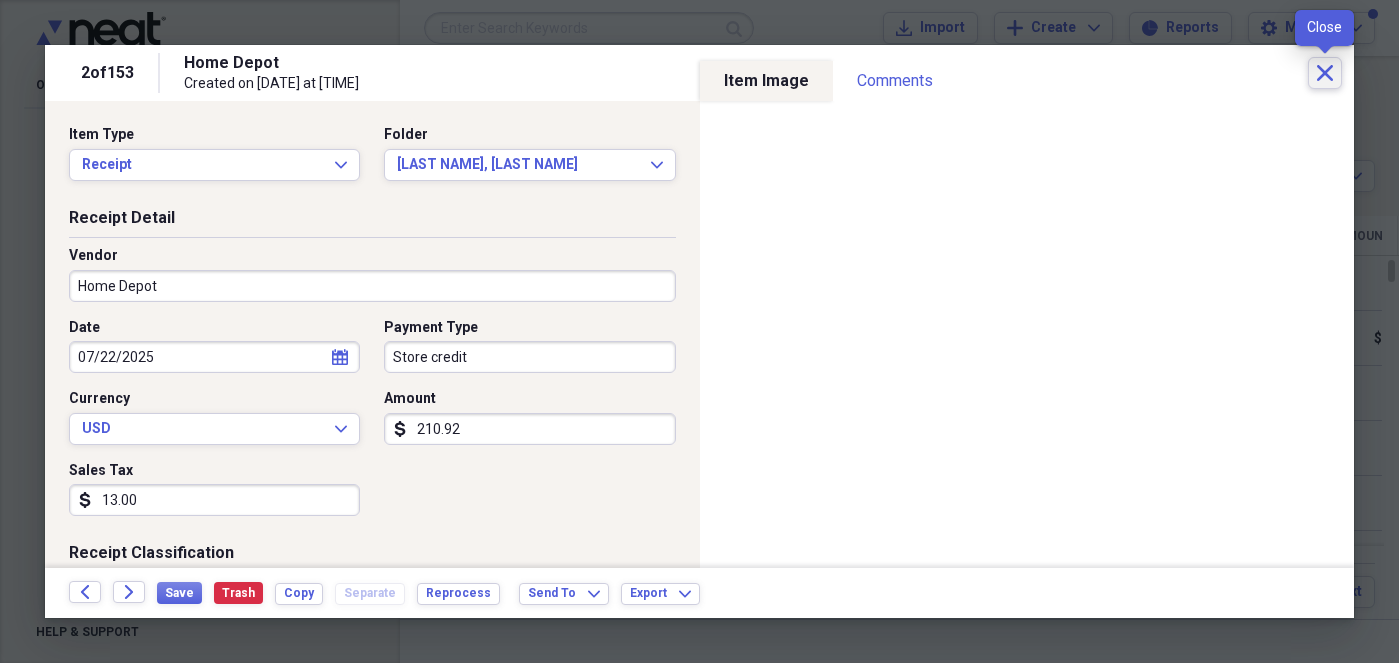click on "Close" 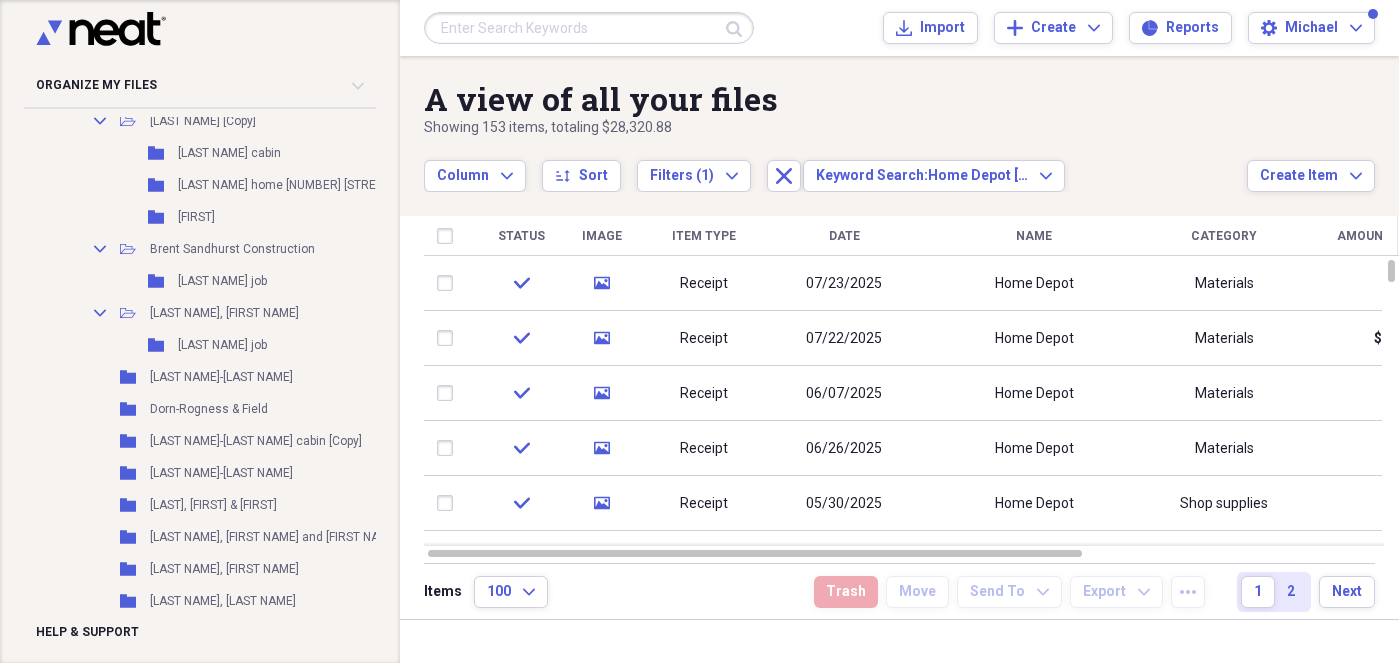 click at bounding box center [589, 28] 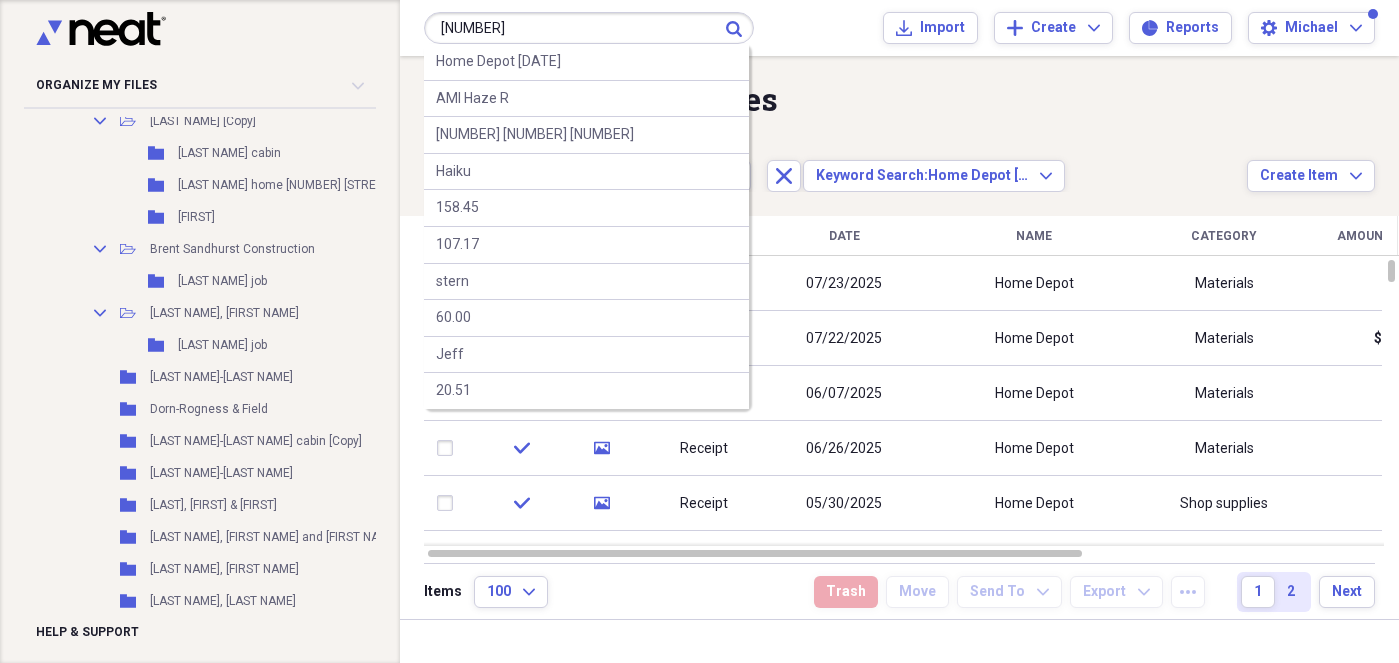 type on "[NUMBER]" 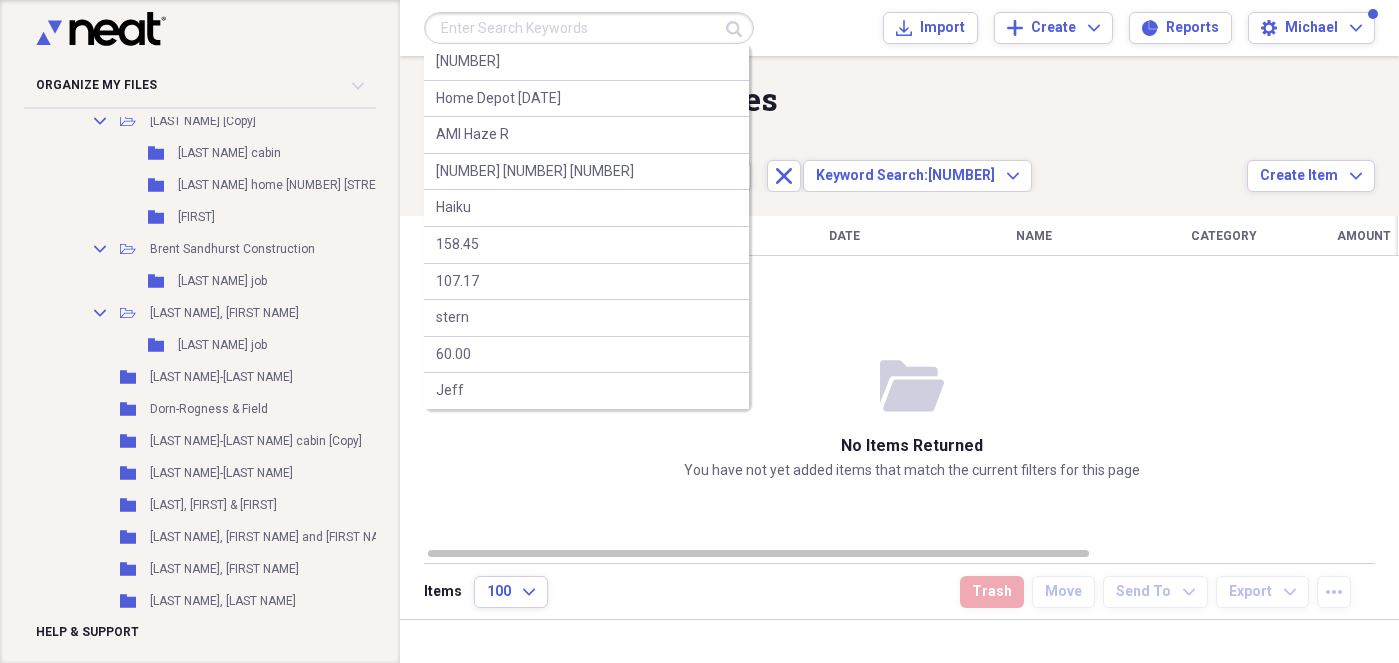 click at bounding box center [589, 28] 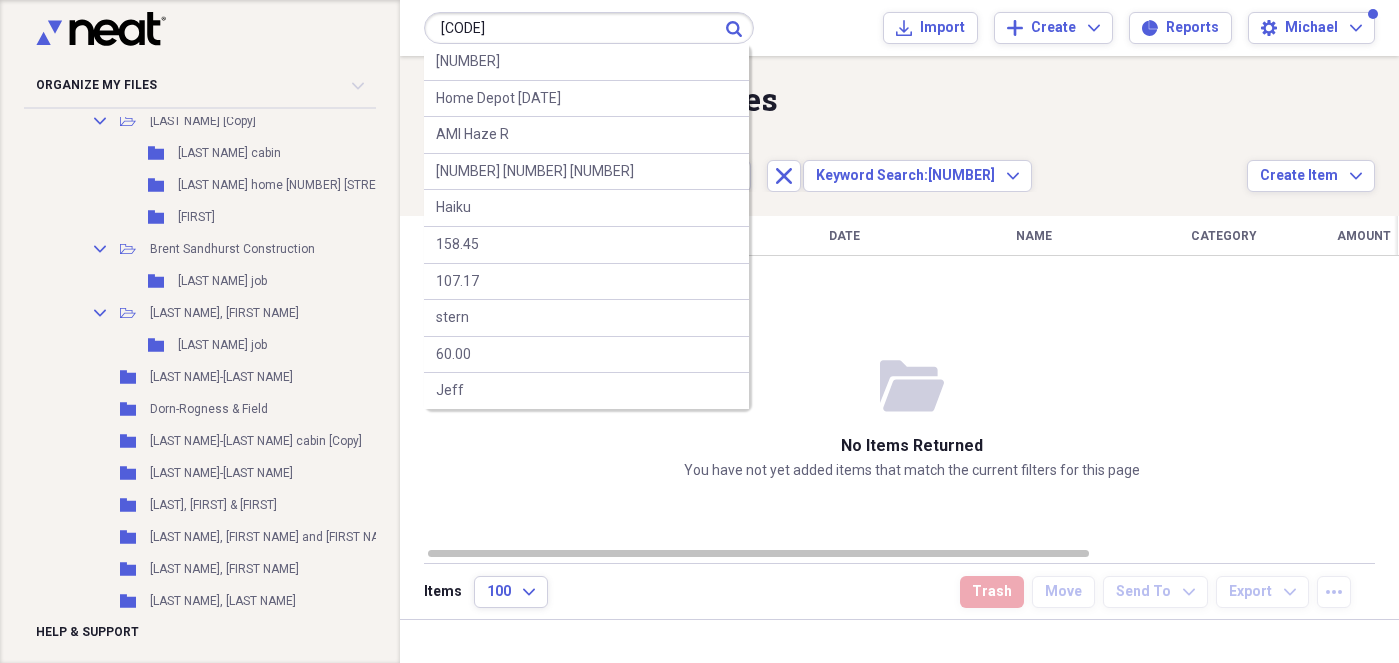 type on "[CODE]" 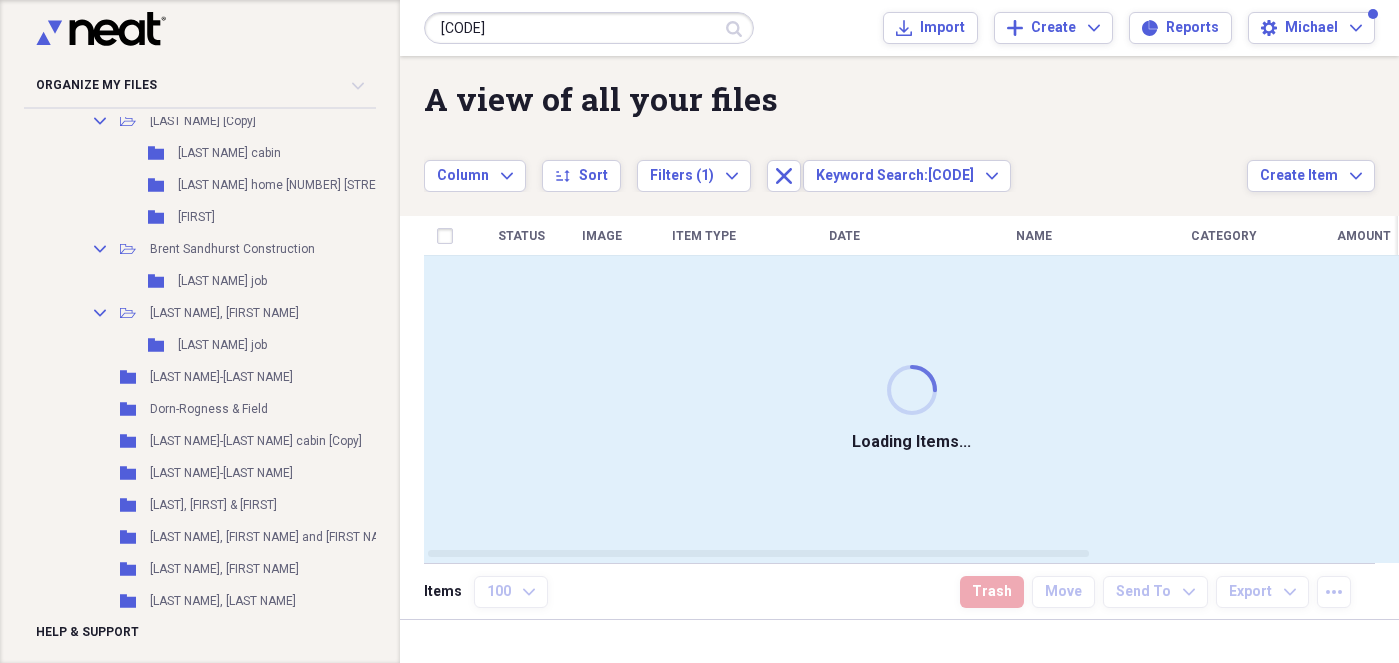 type 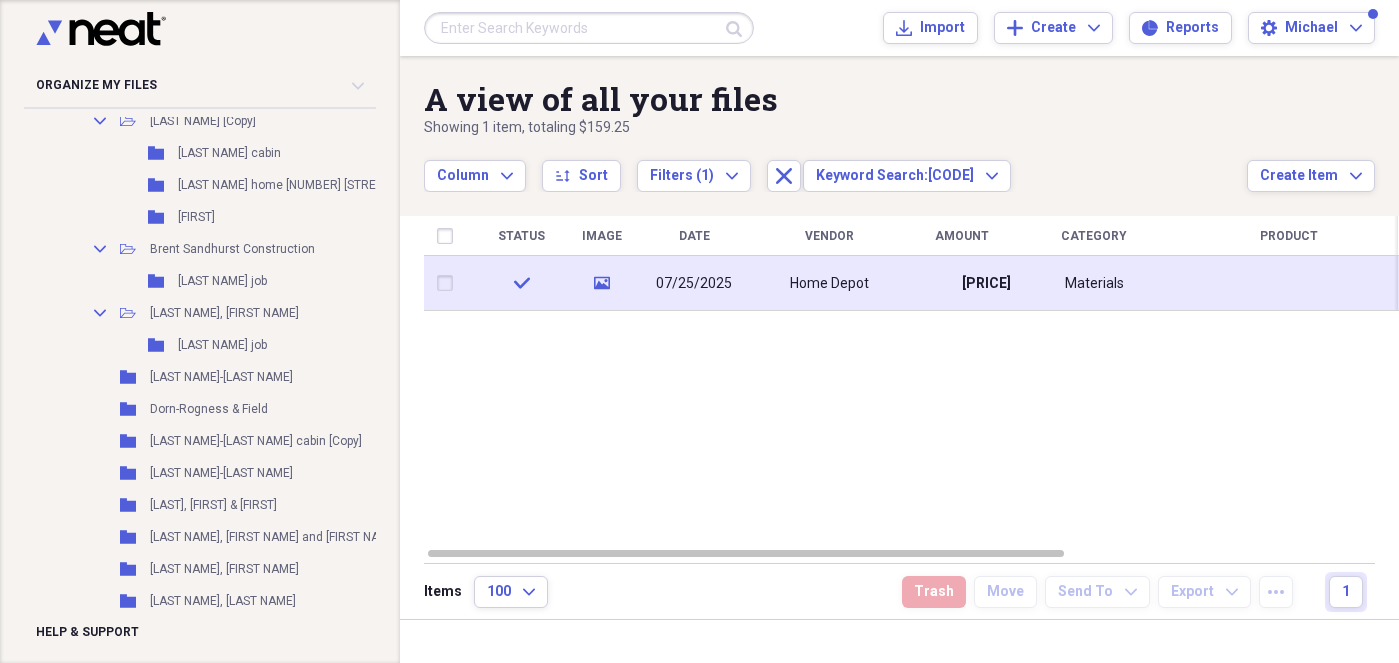 click on "Home Depot" at bounding box center (829, 283) 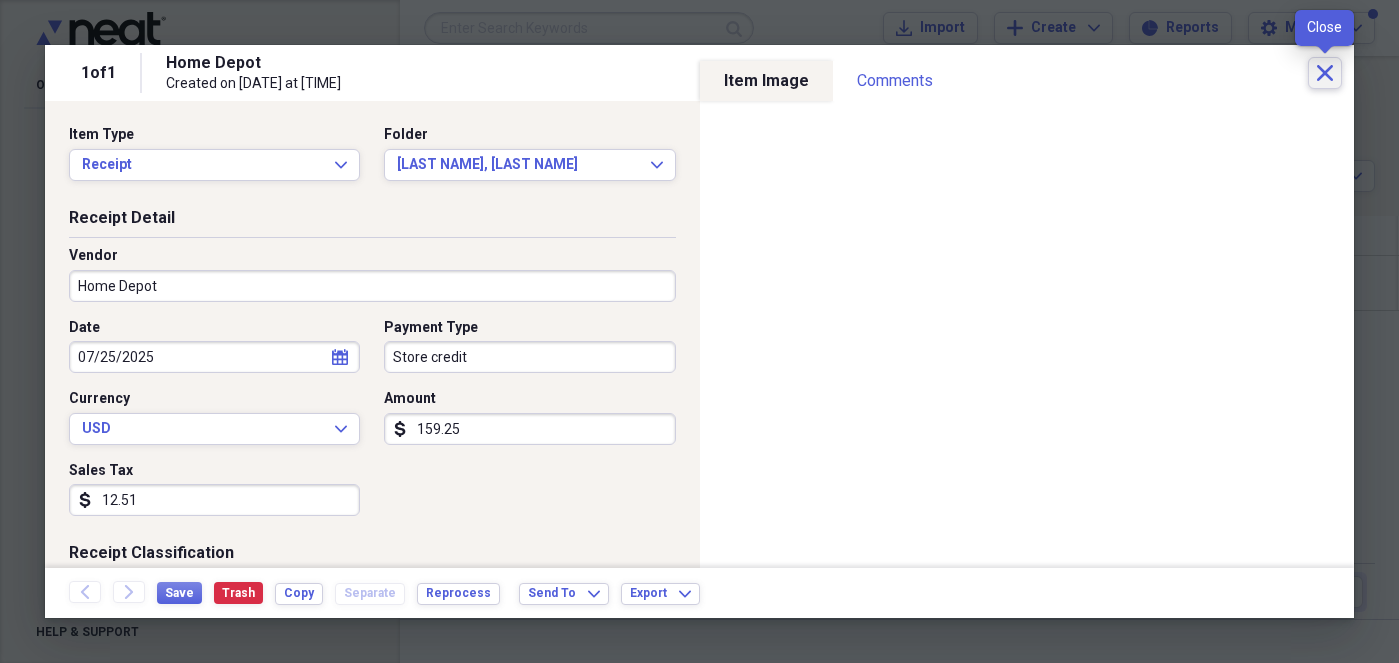 click 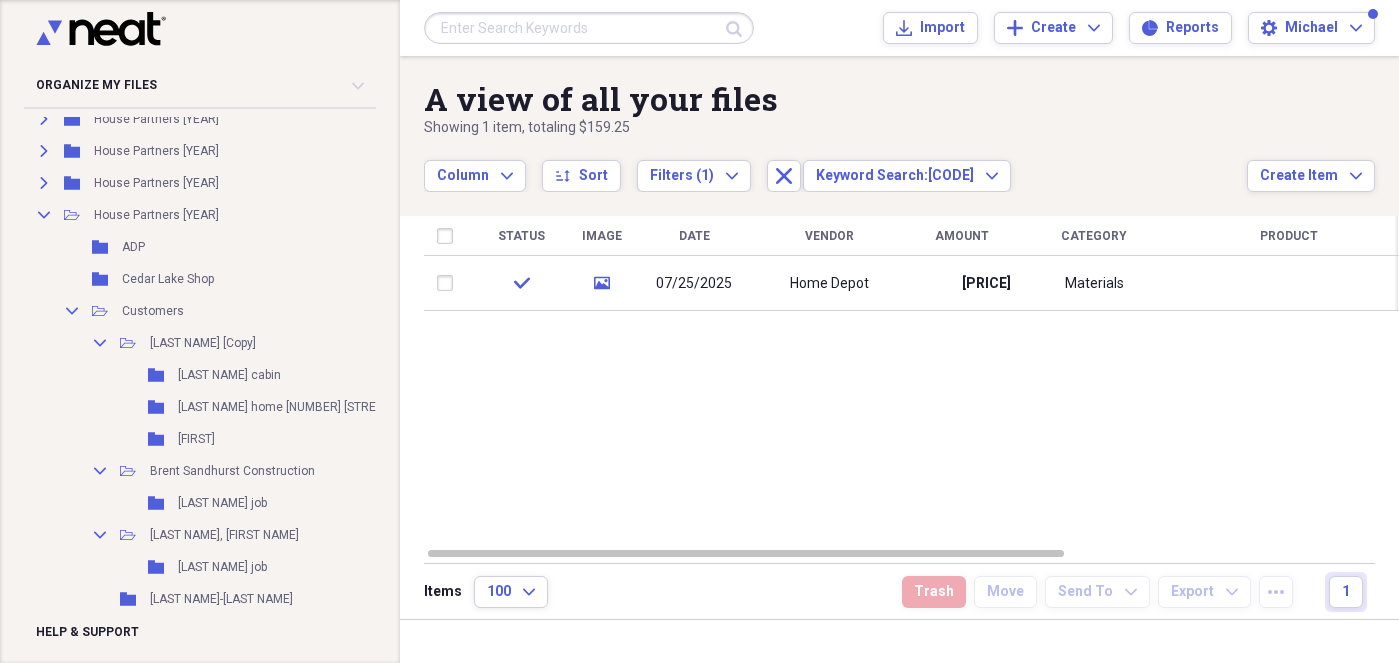 scroll, scrollTop: 278, scrollLeft: 0, axis: vertical 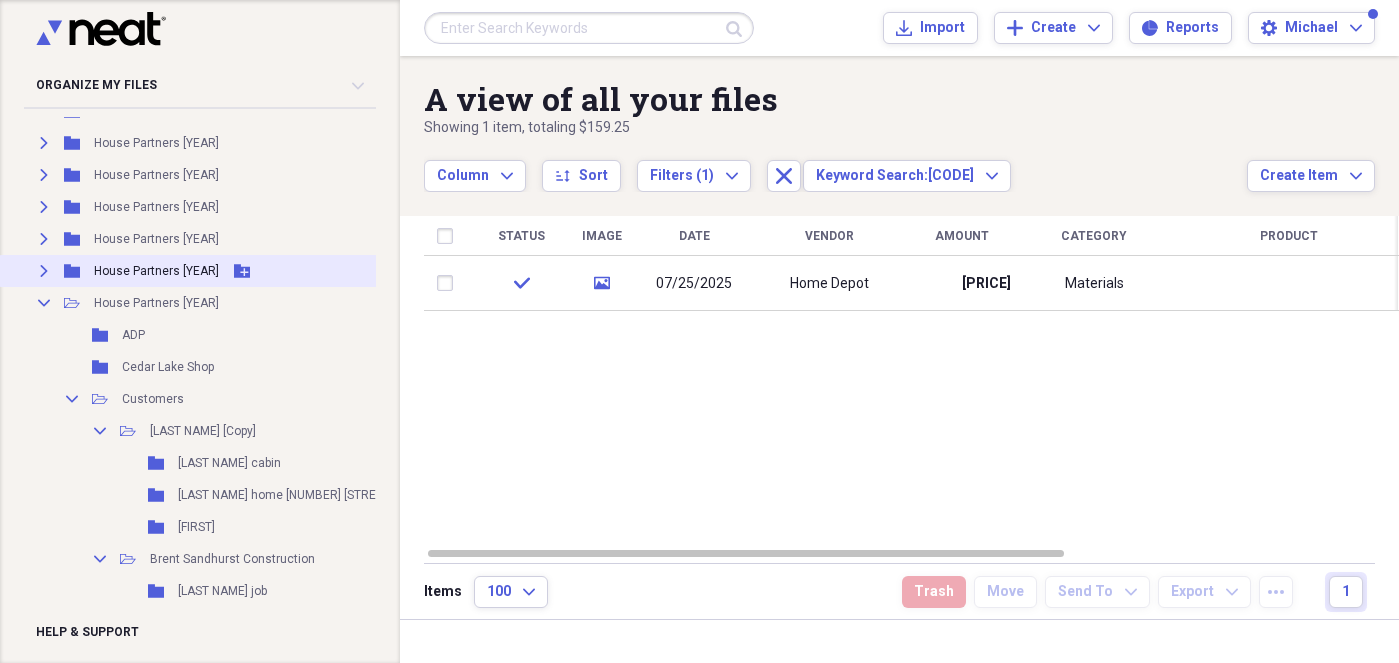 click on "Expand" 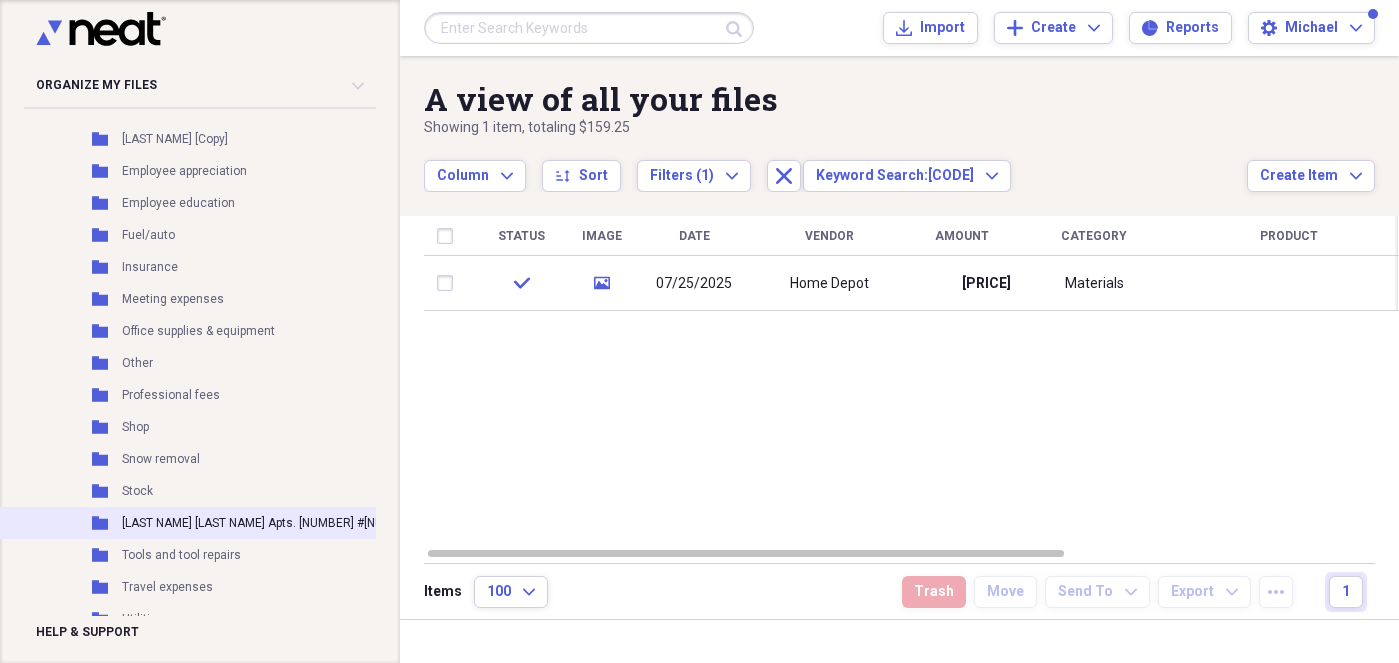 scroll, scrollTop: 4058, scrollLeft: 0, axis: vertical 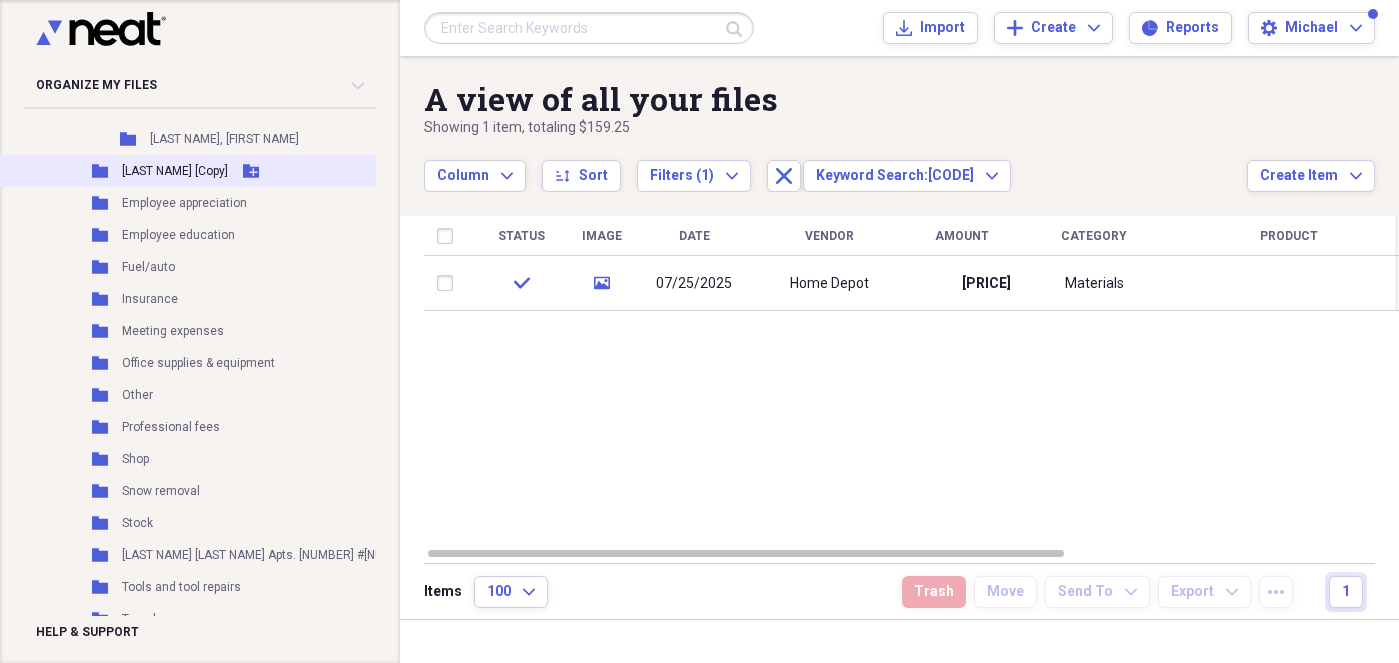 click on "[LAST NAME] [Copy]" at bounding box center (175, 171) 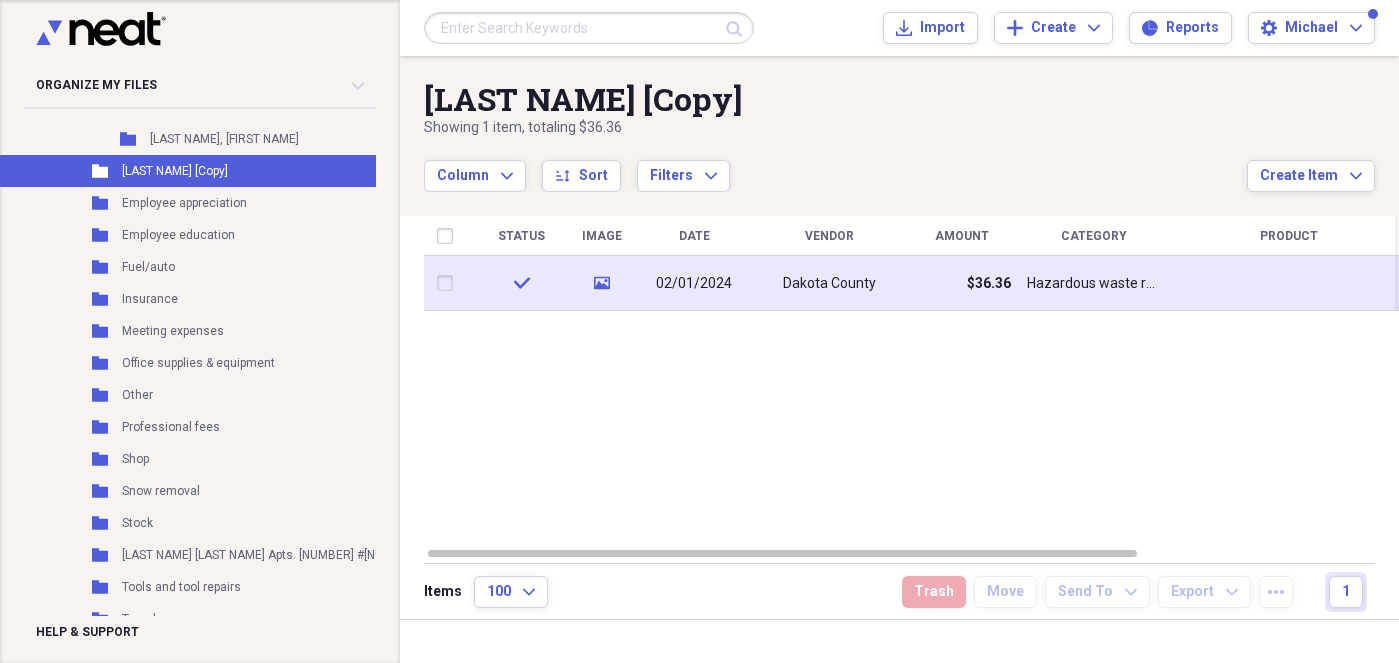 click on "02/01/2024" at bounding box center [694, 283] 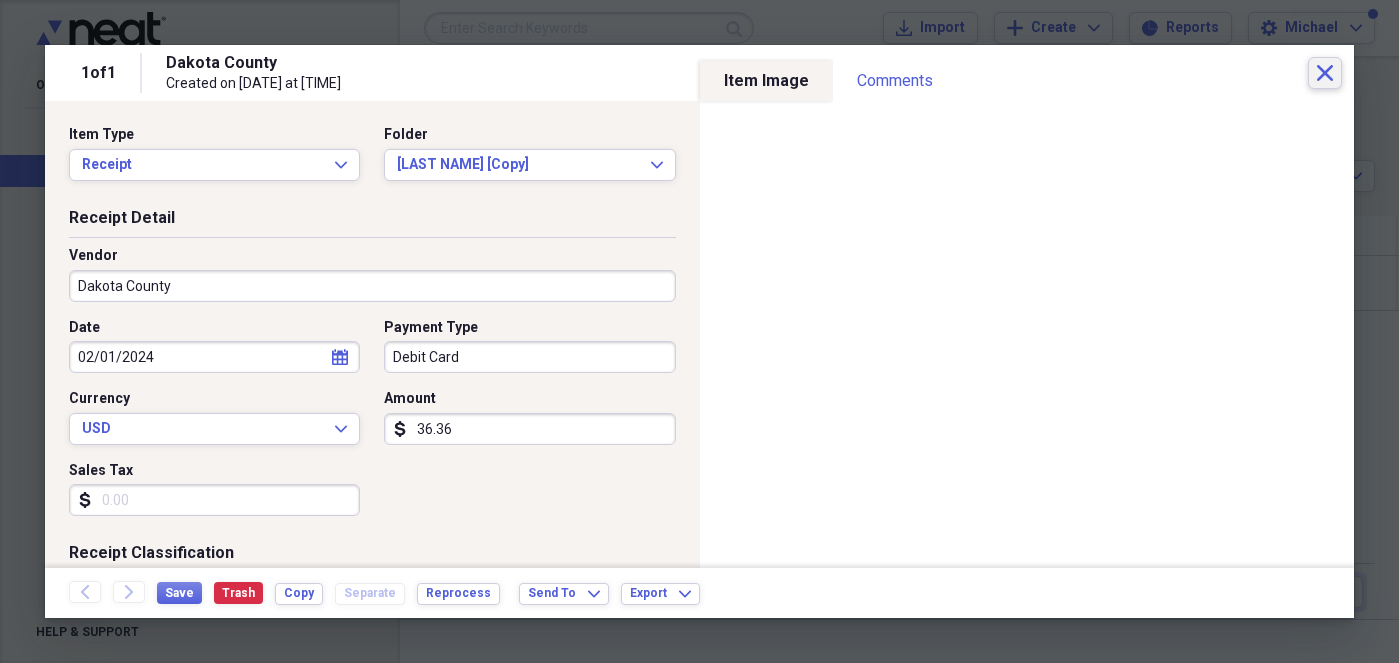 click on "Close" at bounding box center [1325, 73] 